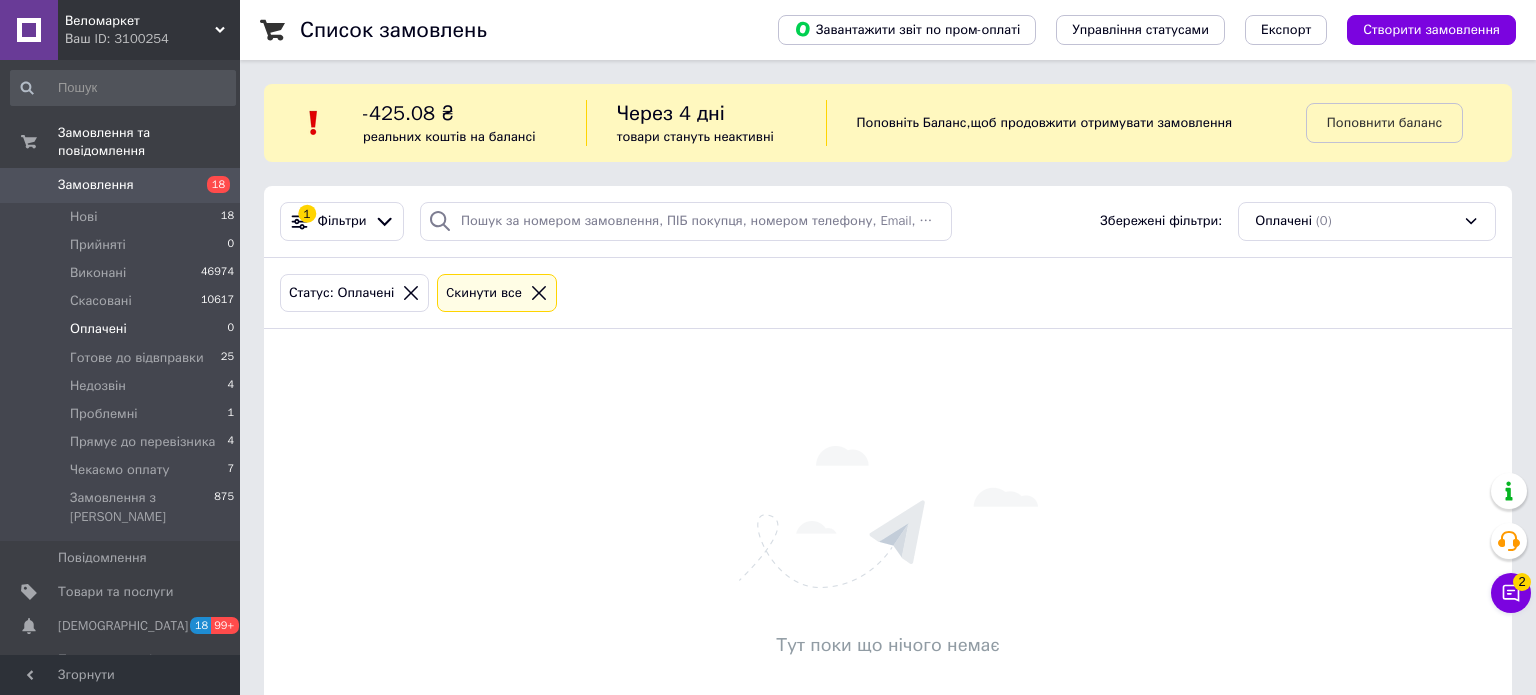 scroll, scrollTop: 0, scrollLeft: 0, axis: both 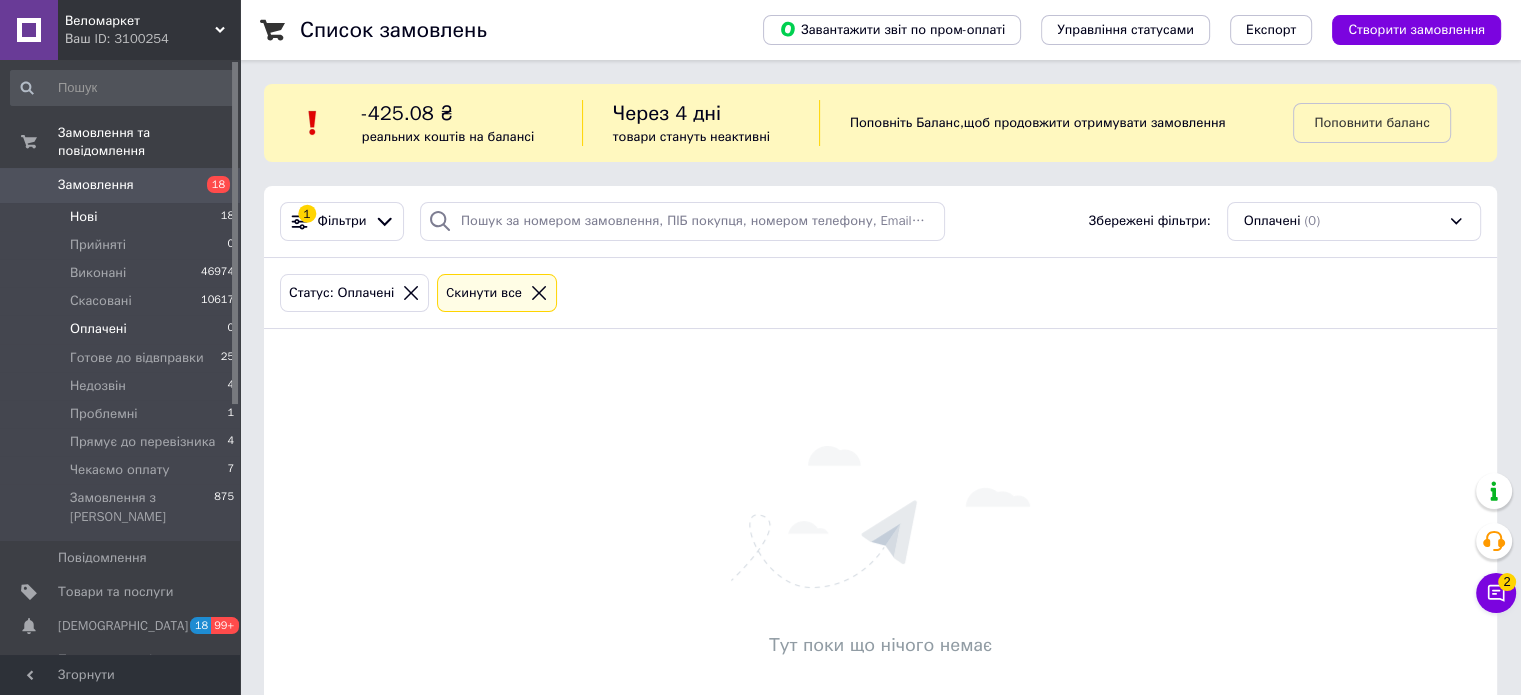 click on "Нові 18" at bounding box center [123, 217] 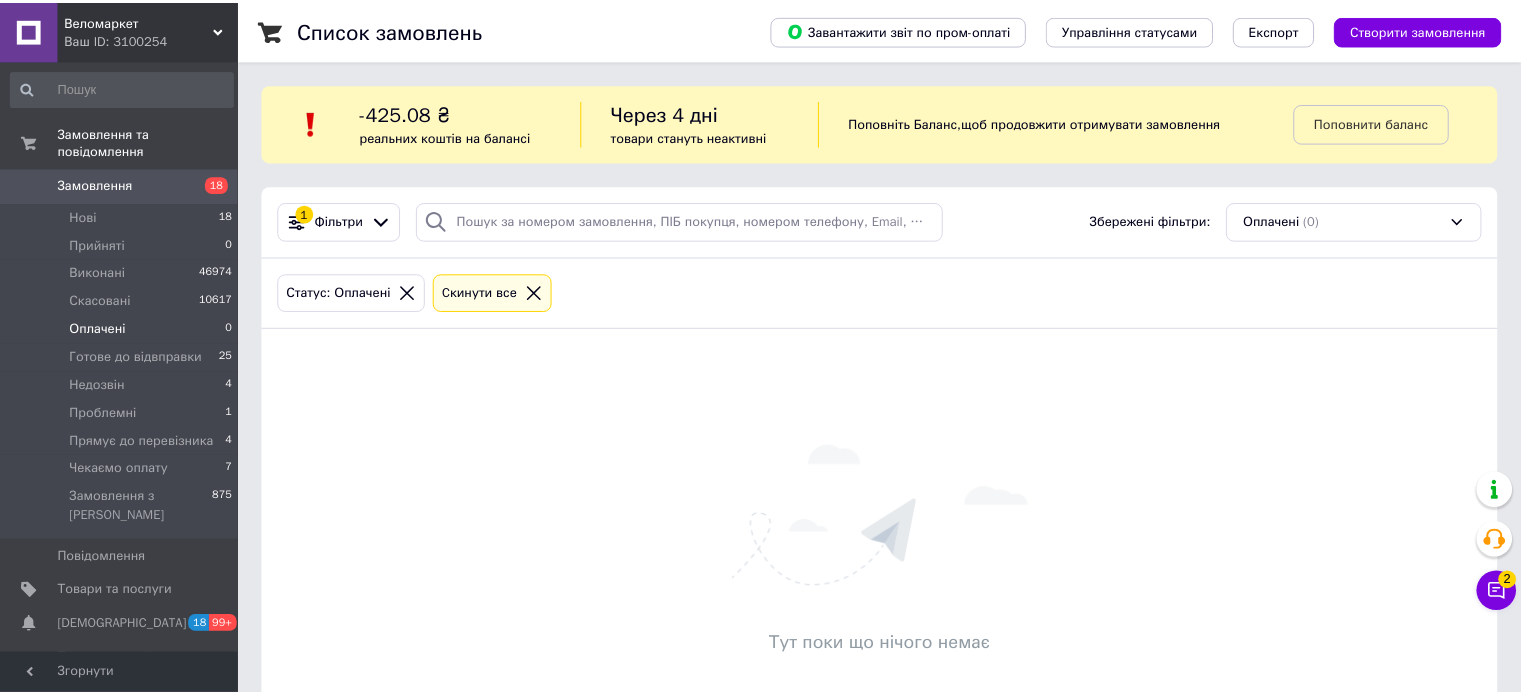 scroll, scrollTop: 0, scrollLeft: 0, axis: both 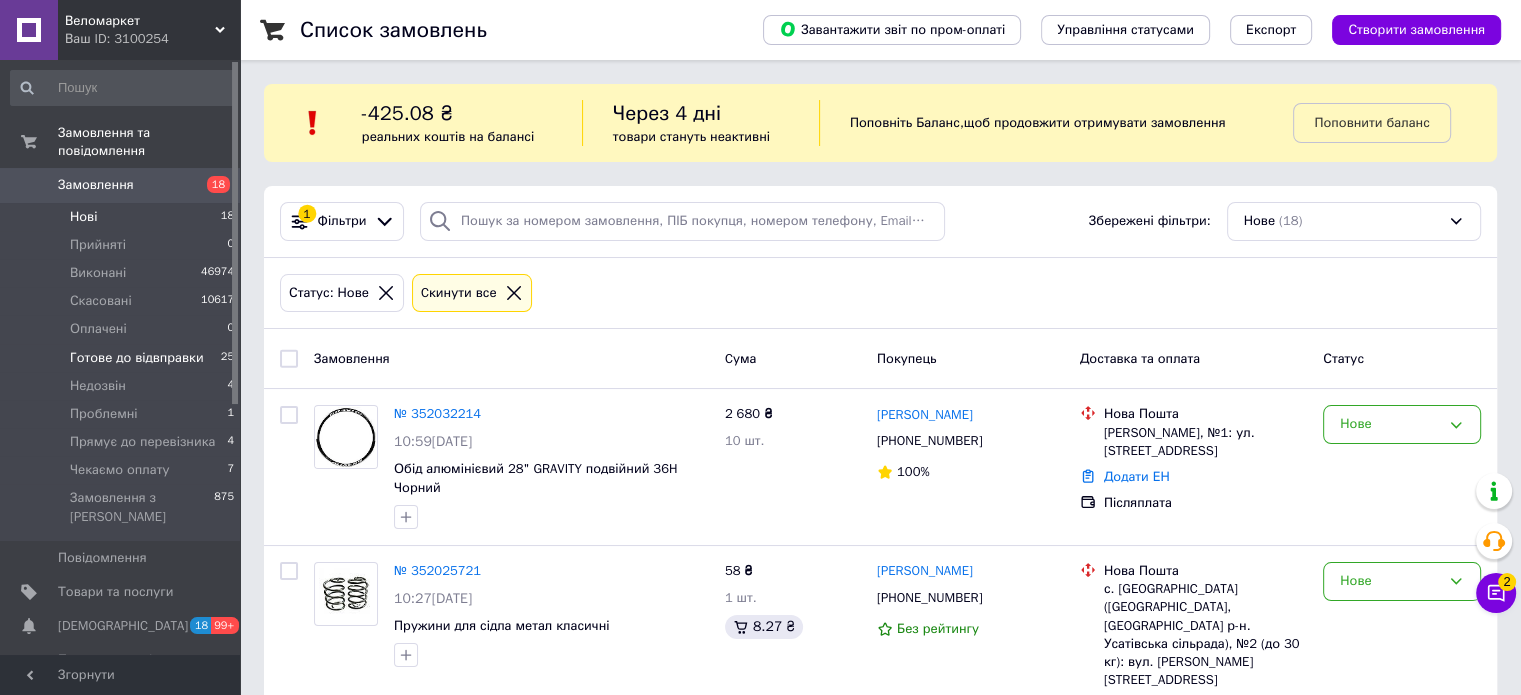 click on "Готове до відвправки" at bounding box center (137, 358) 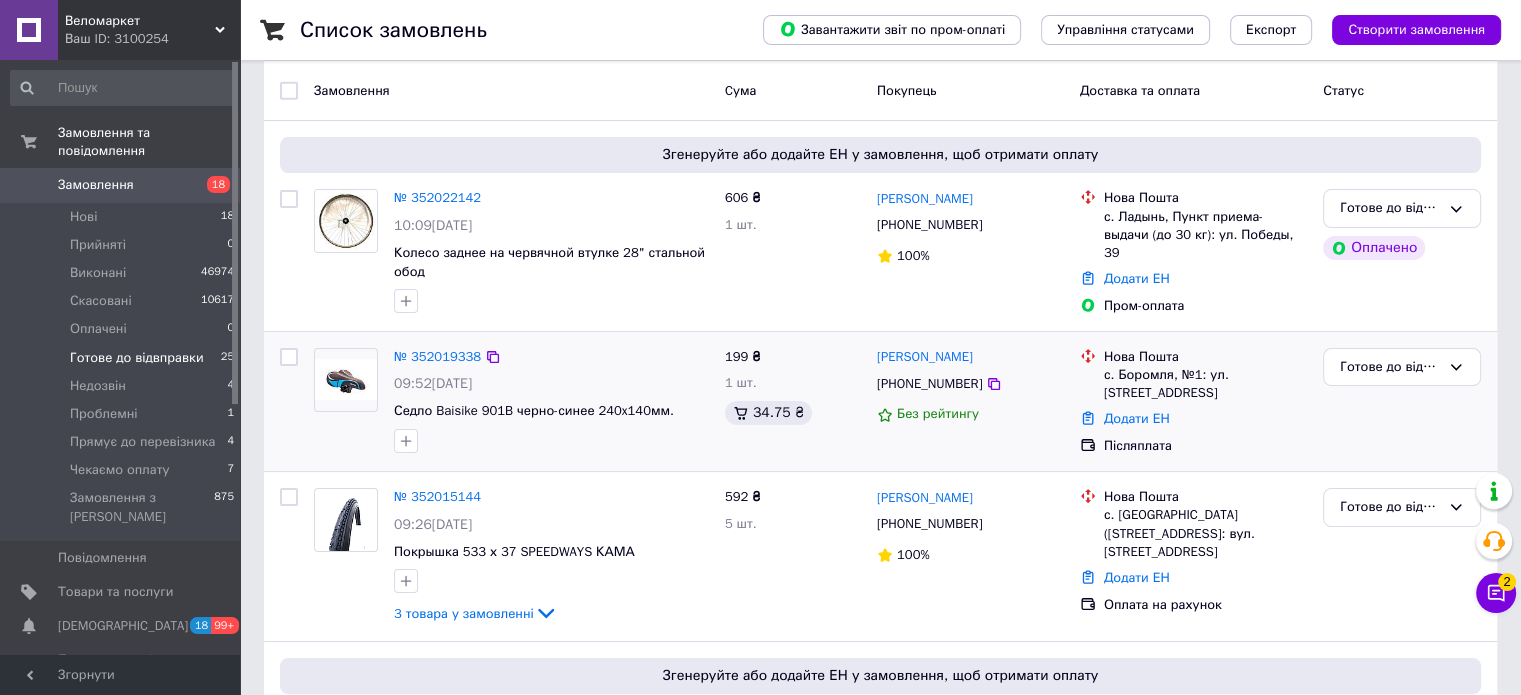 scroll, scrollTop: 300, scrollLeft: 0, axis: vertical 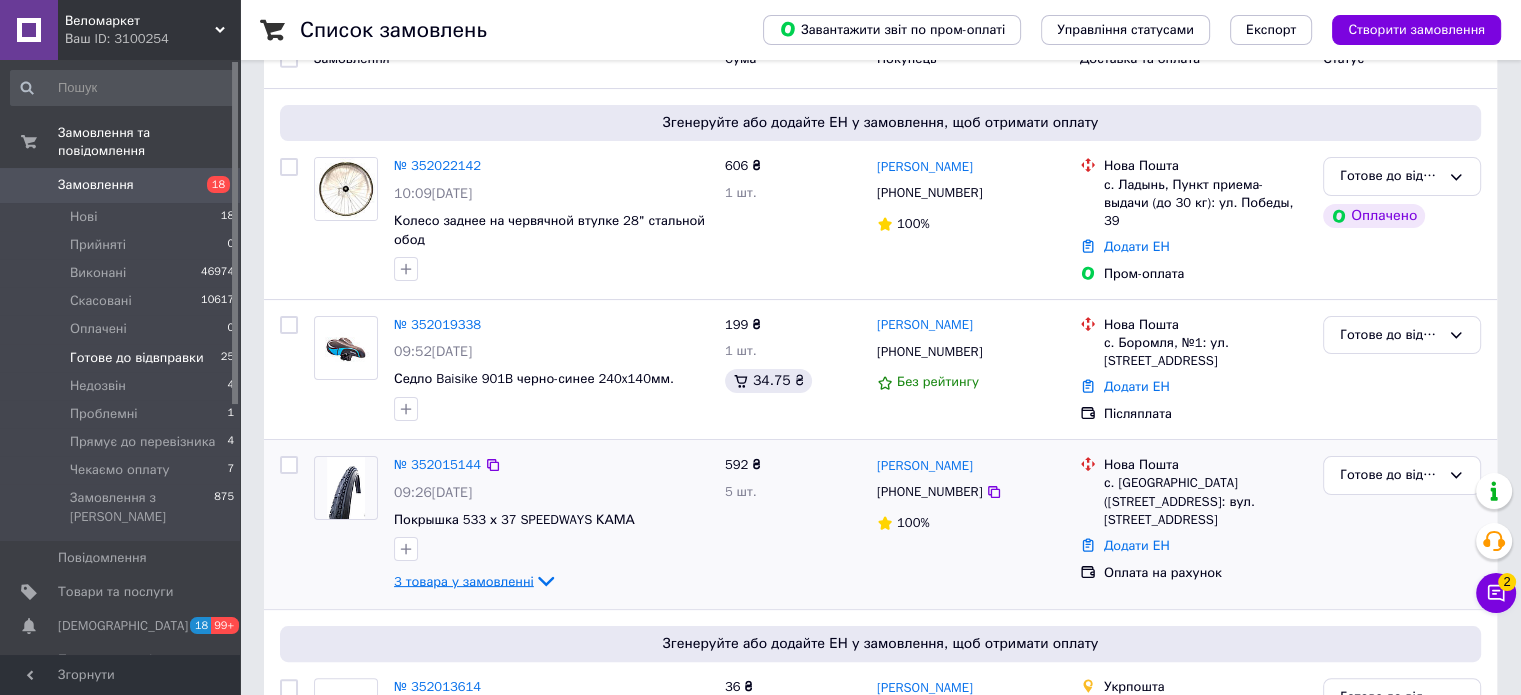 click on "3 товара у замовленні" at bounding box center (464, 580) 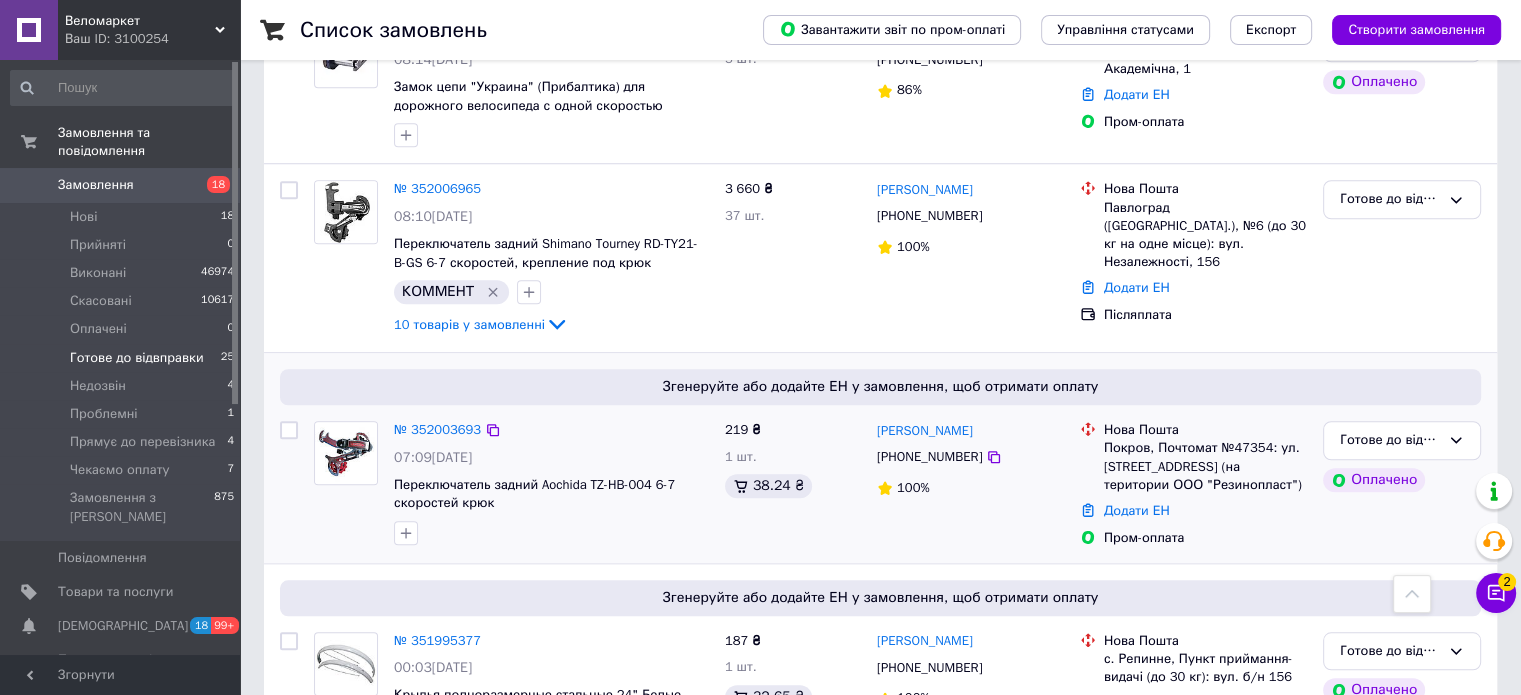 scroll, scrollTop: 1700, scrollLeft: 0, axis: vertical 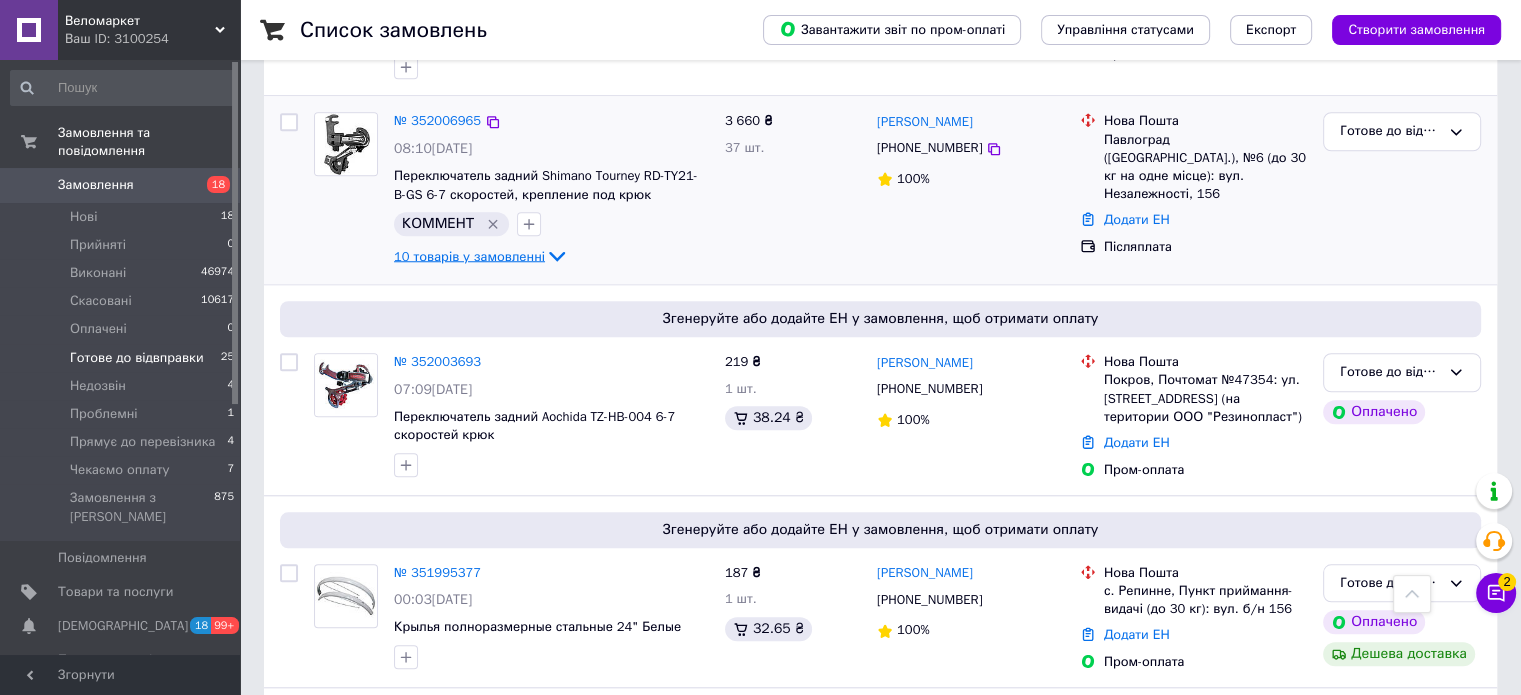 click on "10 товарів у замовленні" at bounding box center (469, 255) 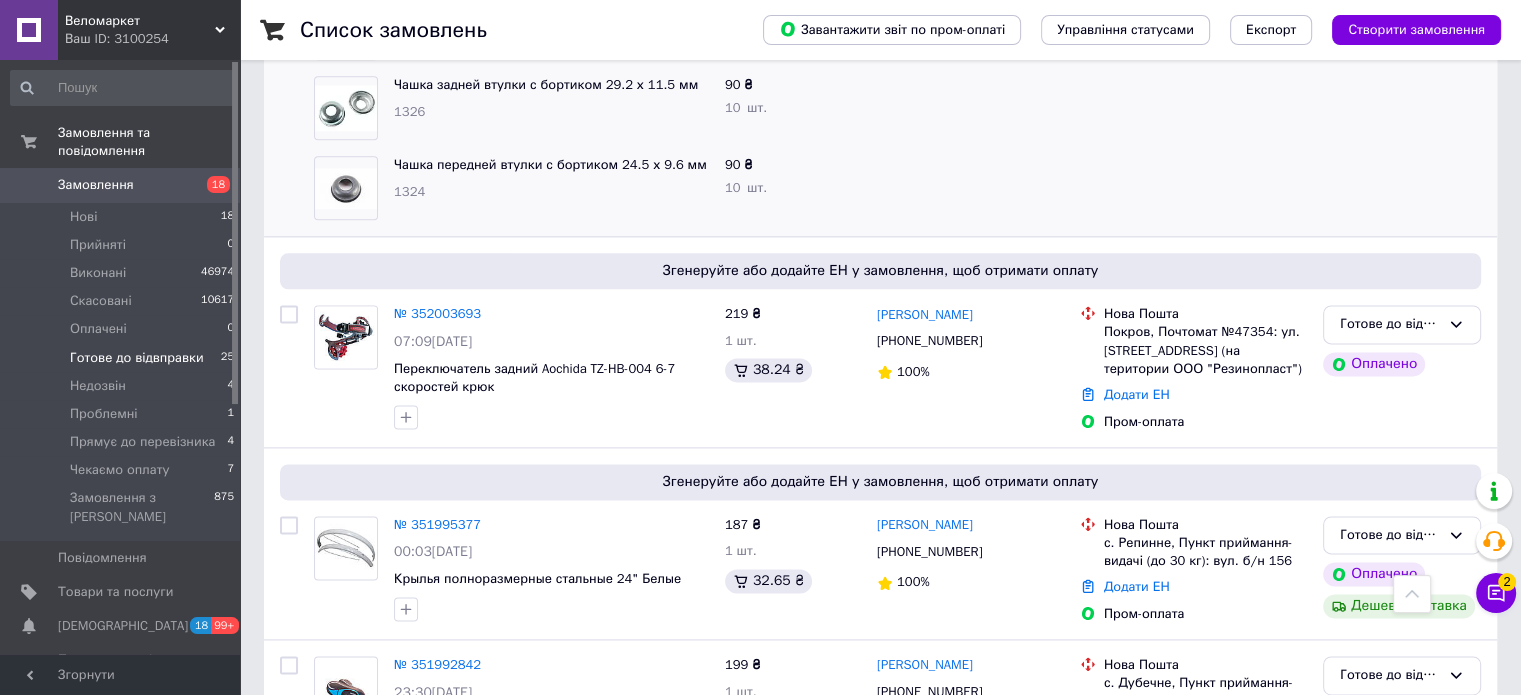 scroll, scrollTop: 2700, scrollLeft: 0, axis: vertical 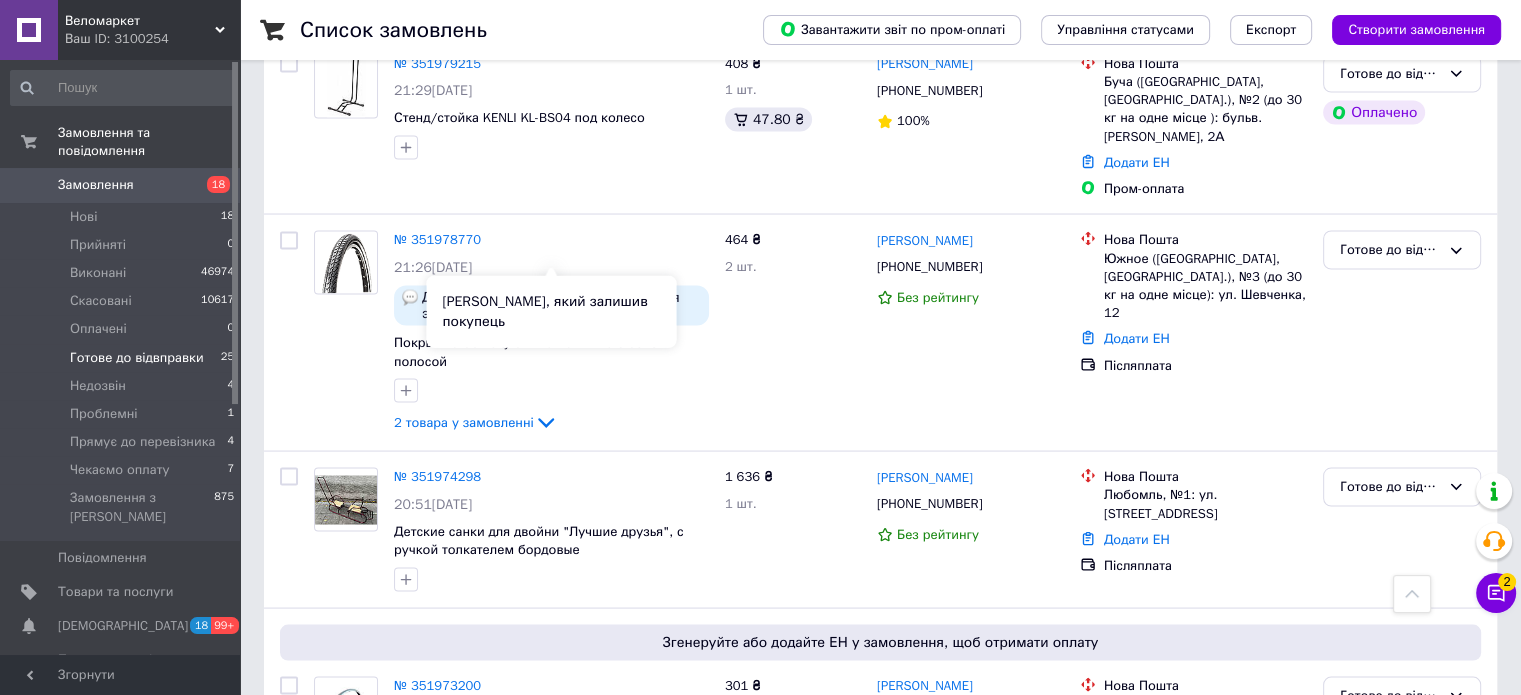 click on "Коментар, який залишив покупець" at bounding box center (551, 311) 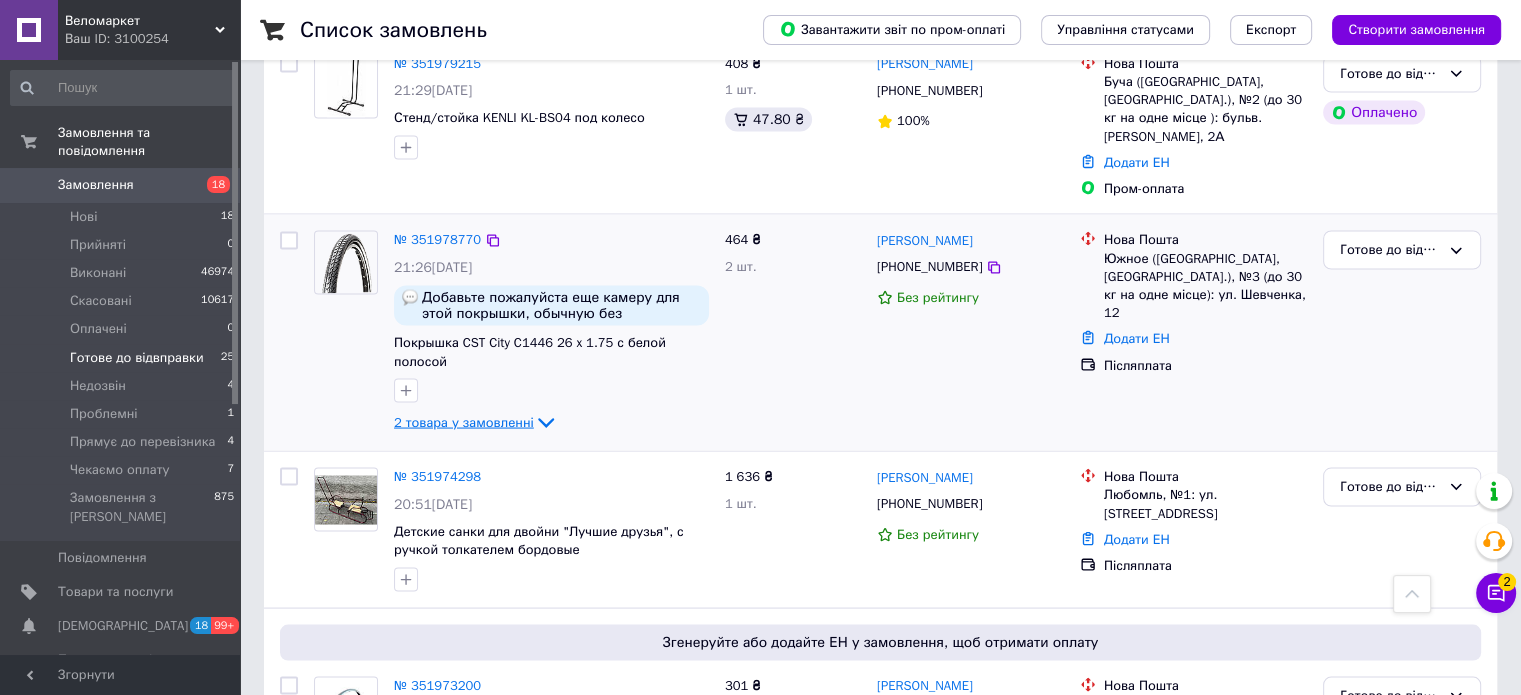 click on "2 товара у замовленні" at bounding box center [464, 421] 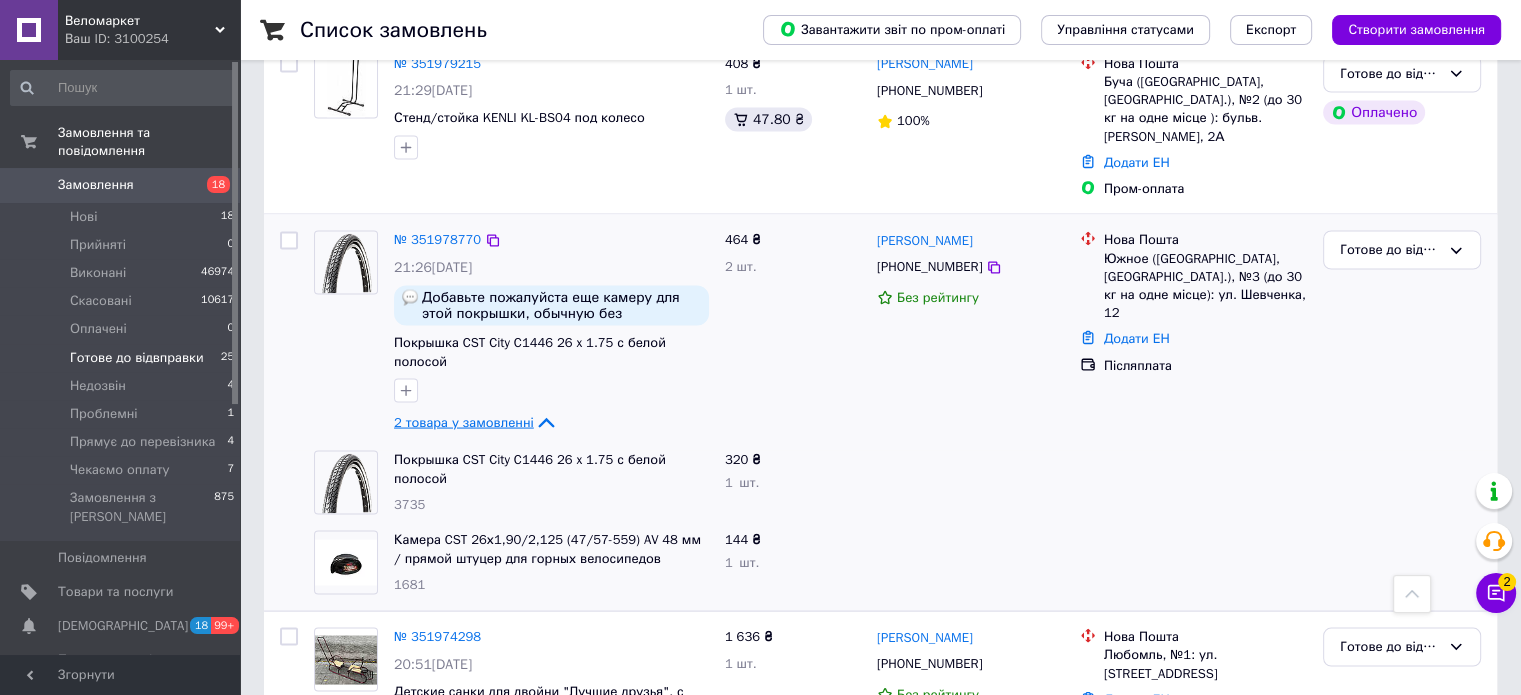 click on "2 товара у замовленні" at bounding box center (464, 421) 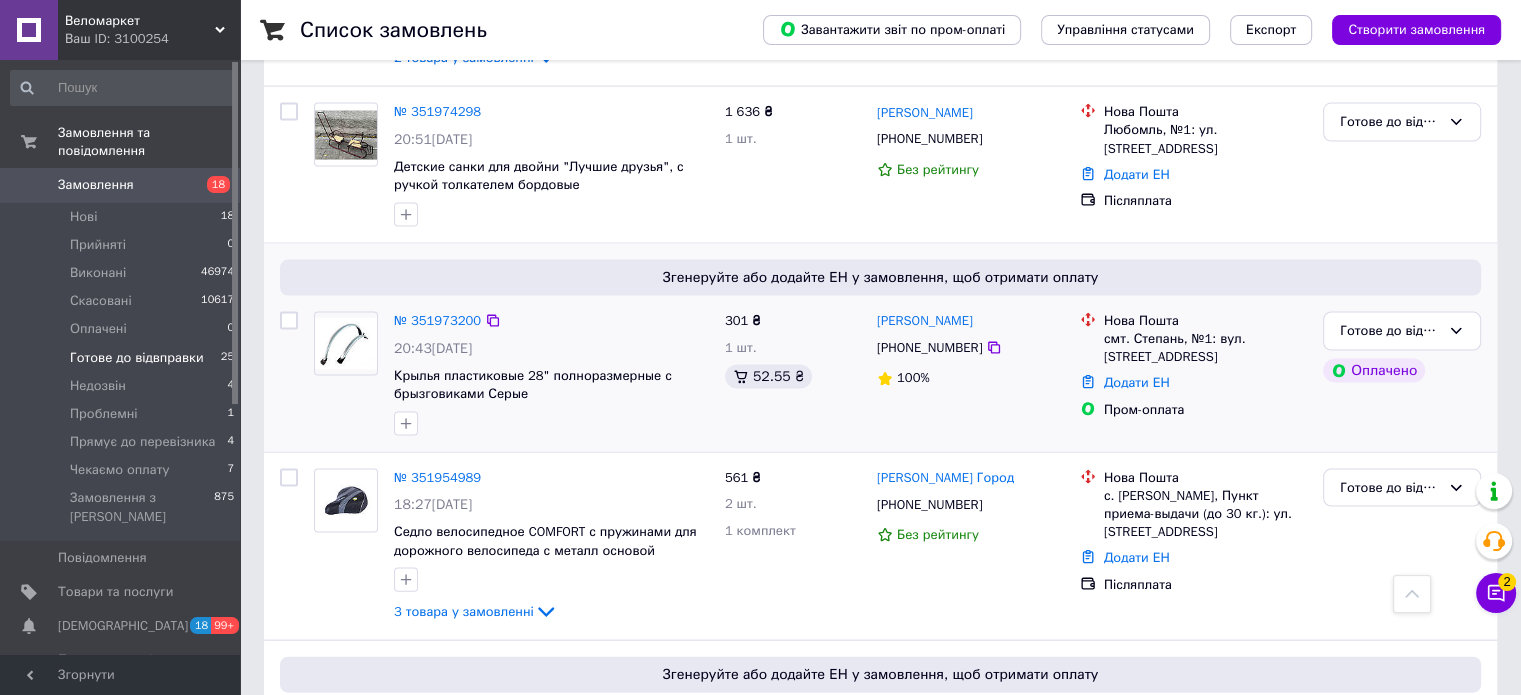 scroll, scrollTop: 4200, scrollLeft: 0, axis: vertical 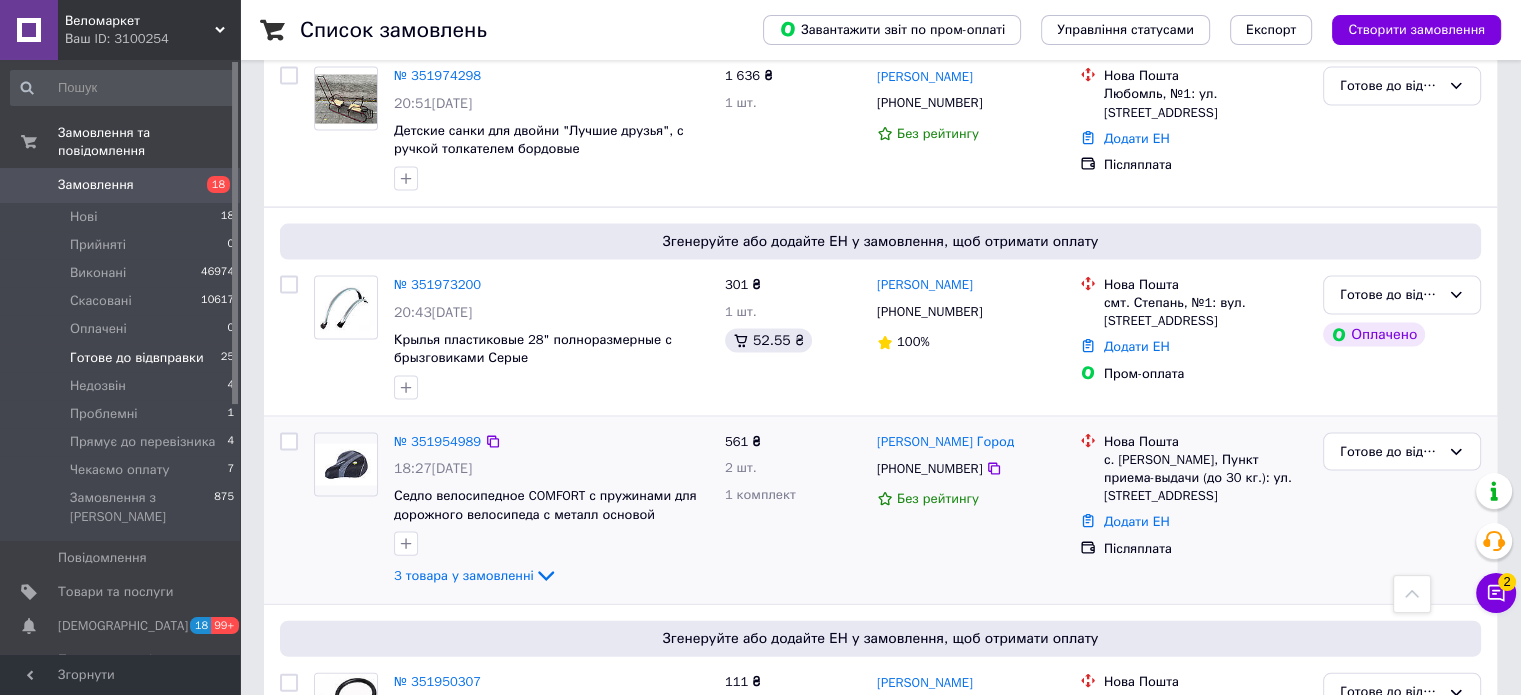 click on "№ 351954989 18:27, 09.07.2025 Седло велосипедное COMFORT с пружинами для дорожного велосипеда с металл основой 3 товара у замовленні" at bounding box center [551, 511] 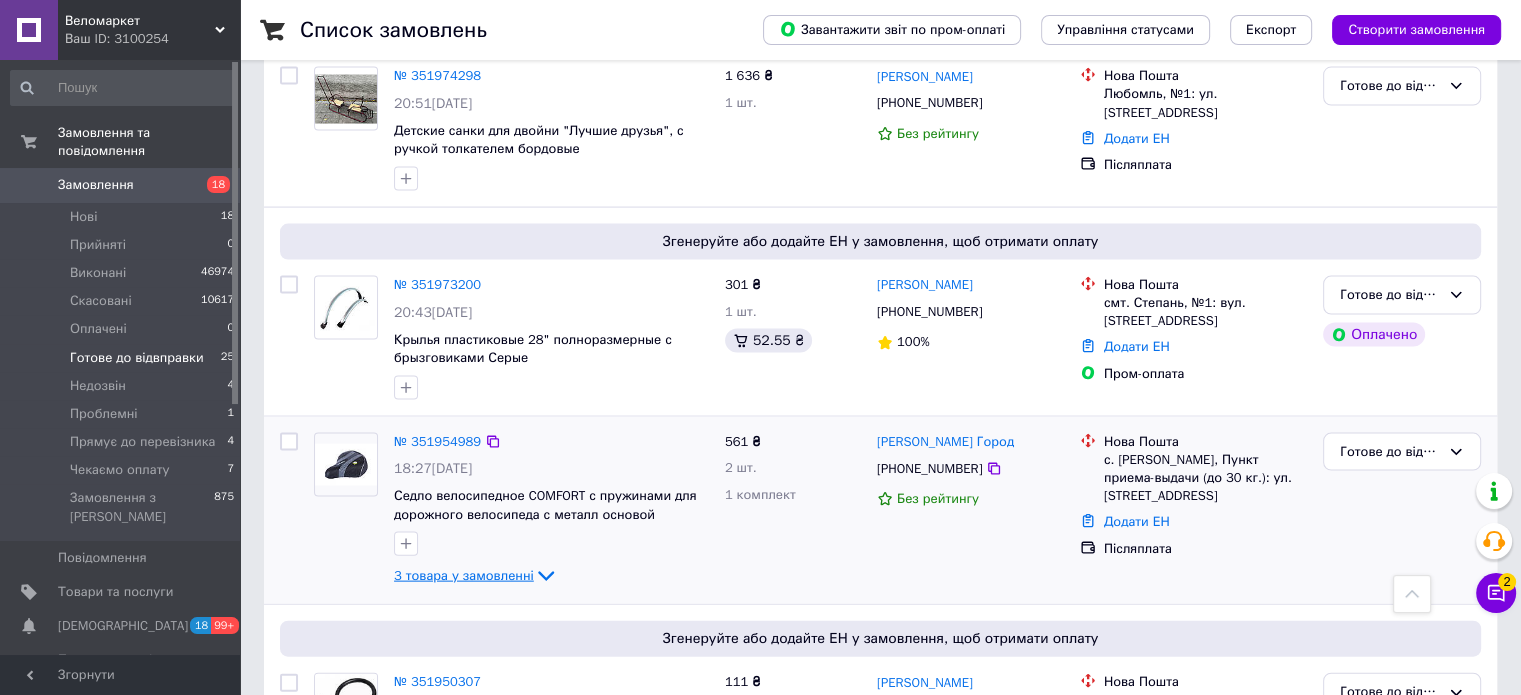 click on "3 товара у замовленні" at bounding box center (464, 575) 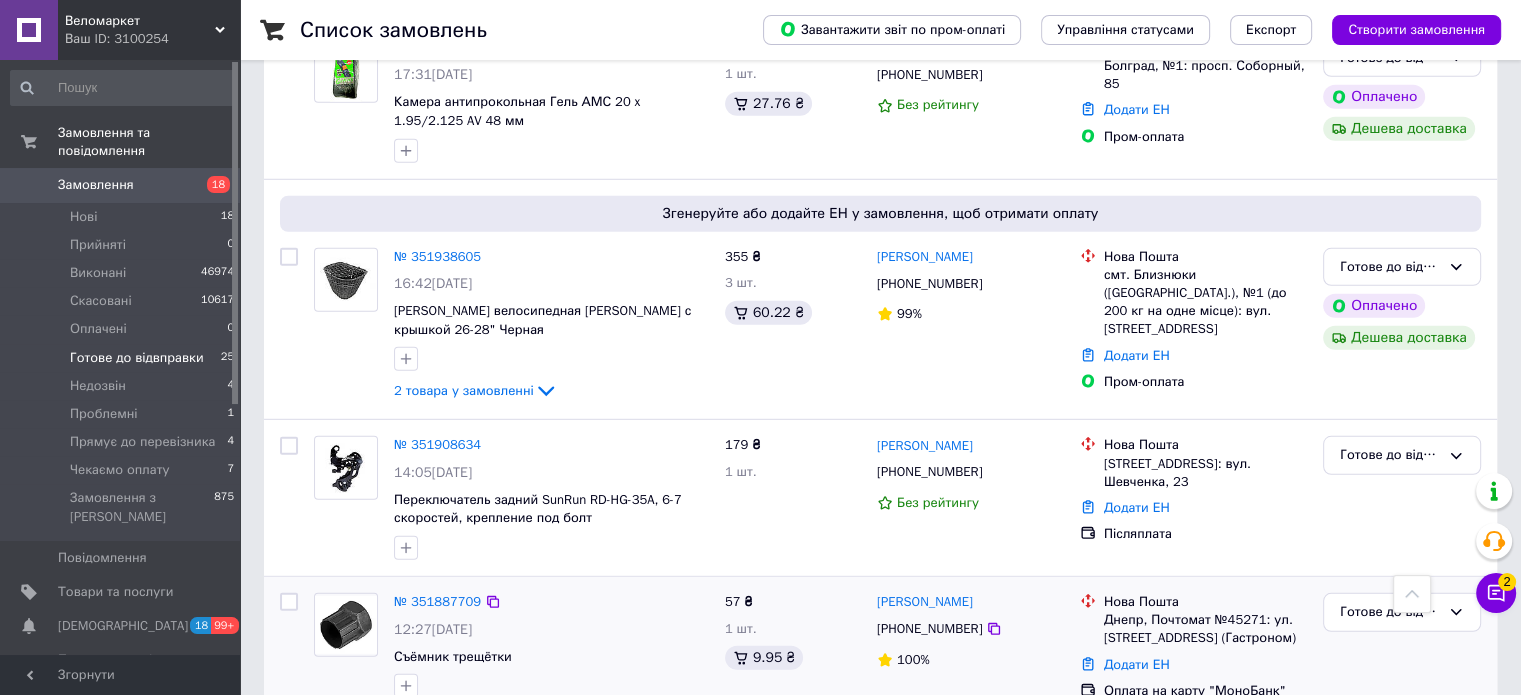 scroll, scrollTop: 5825, scrollLeft: 0, axis: vertical 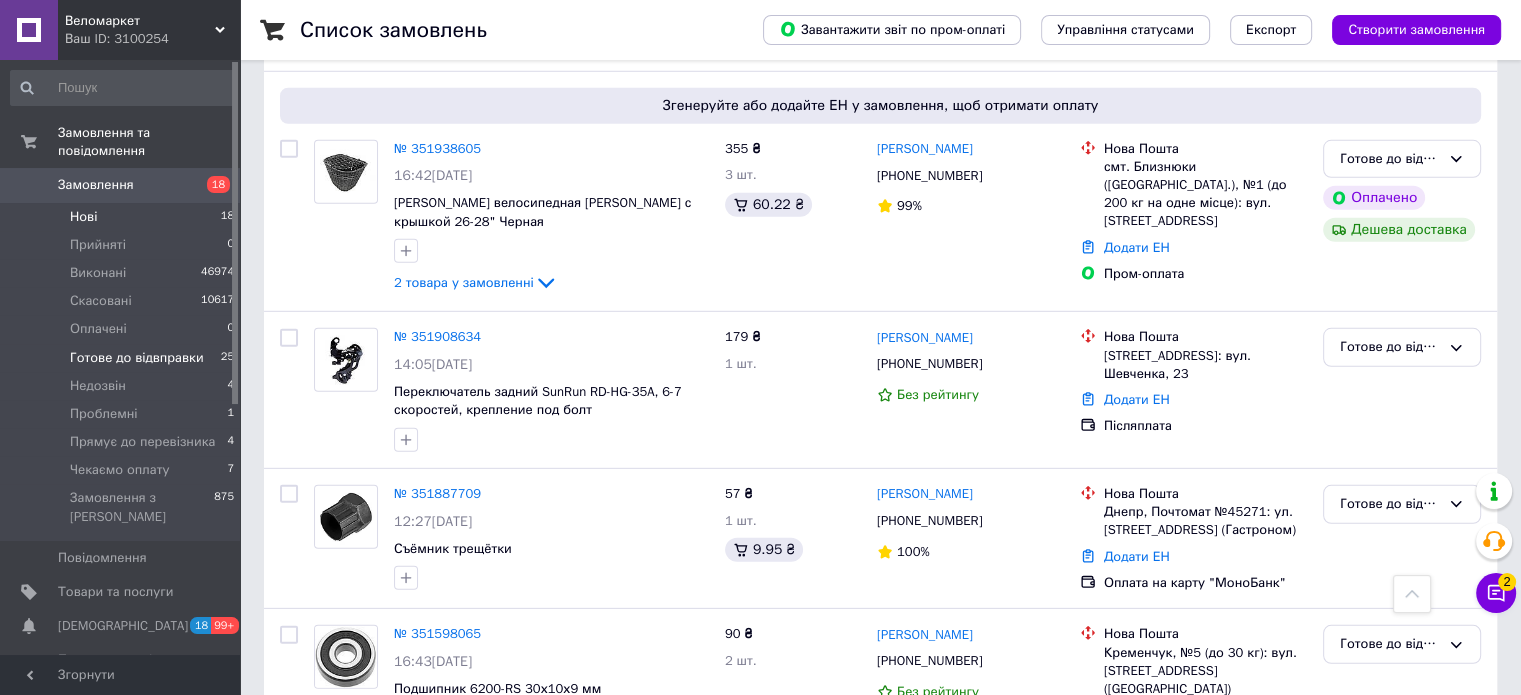 click on "Нові 18" at bounding box center [123, 217] 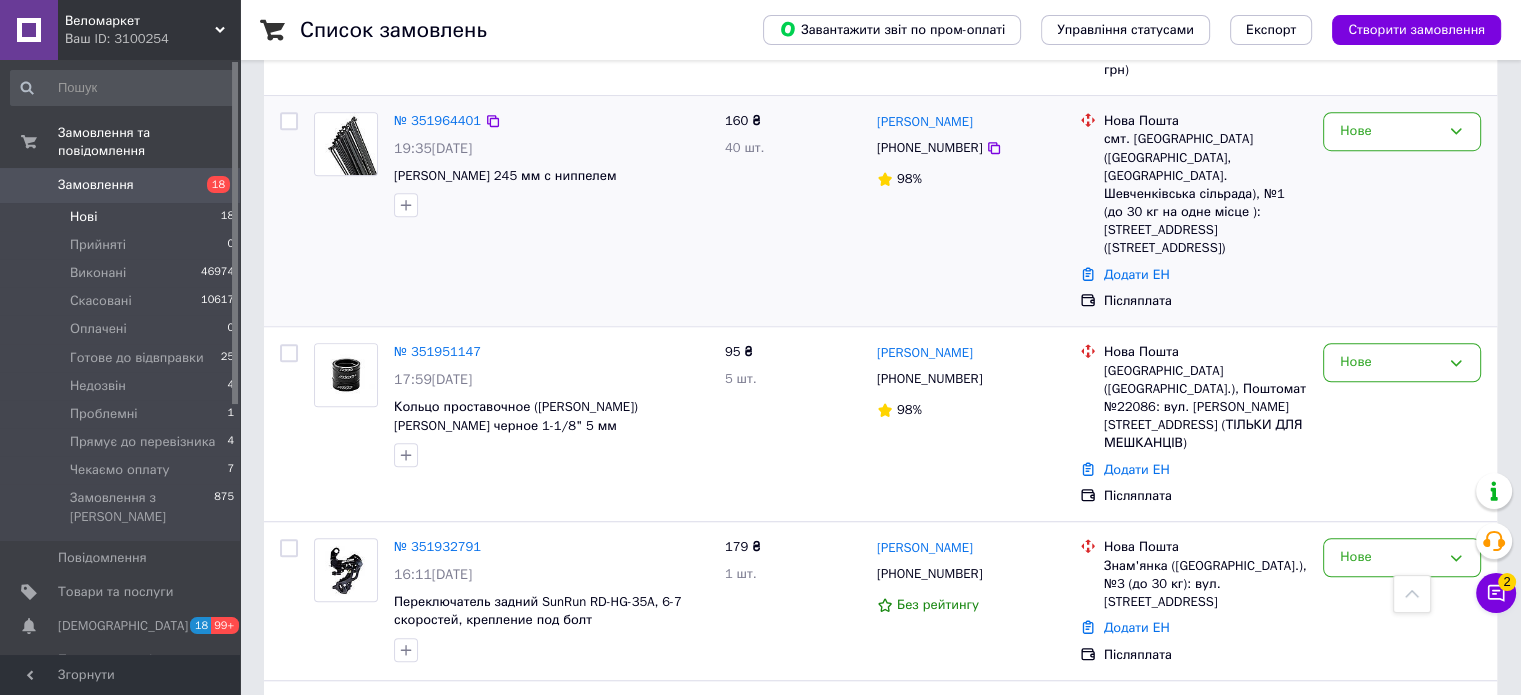 scroll, scrollTop: 1900, scrollLeft: 0, axis: vertical 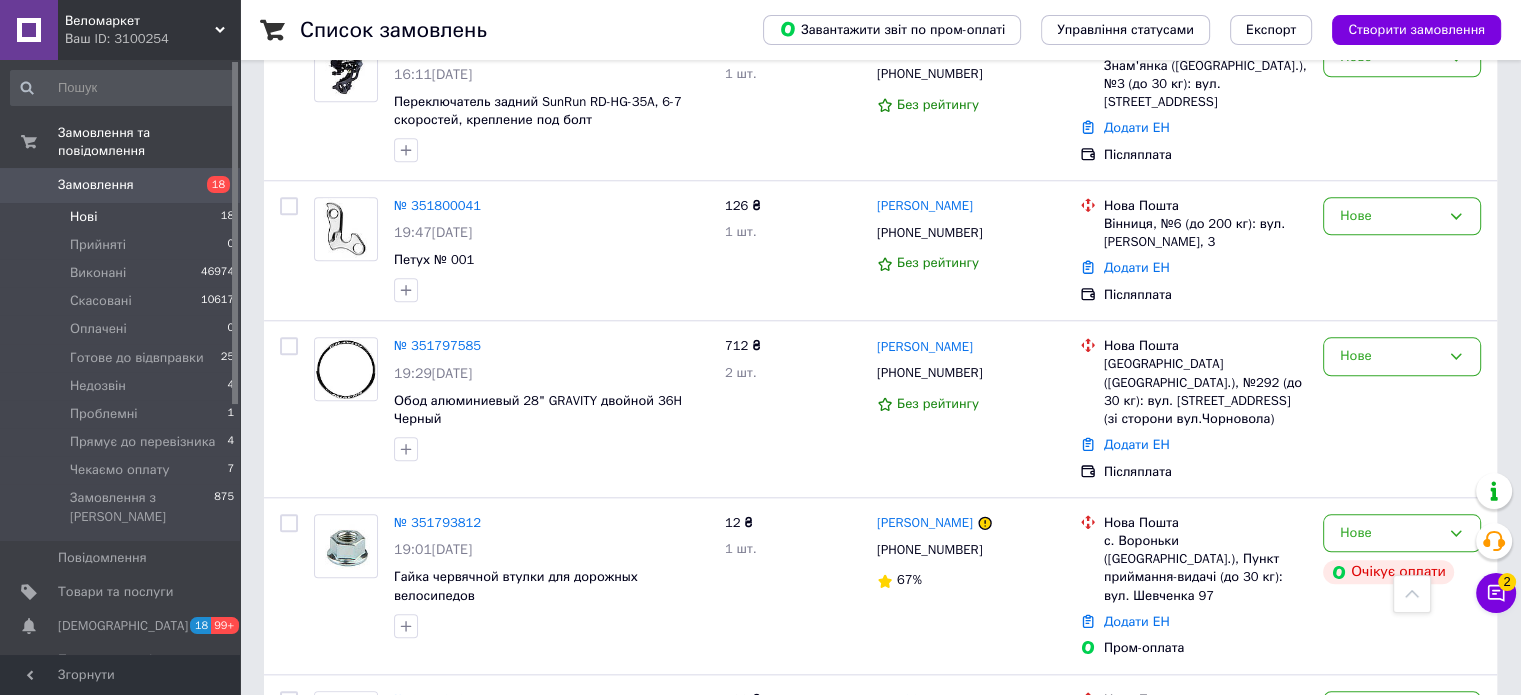 click on "Нові 18" at bounding box center [123, 217] 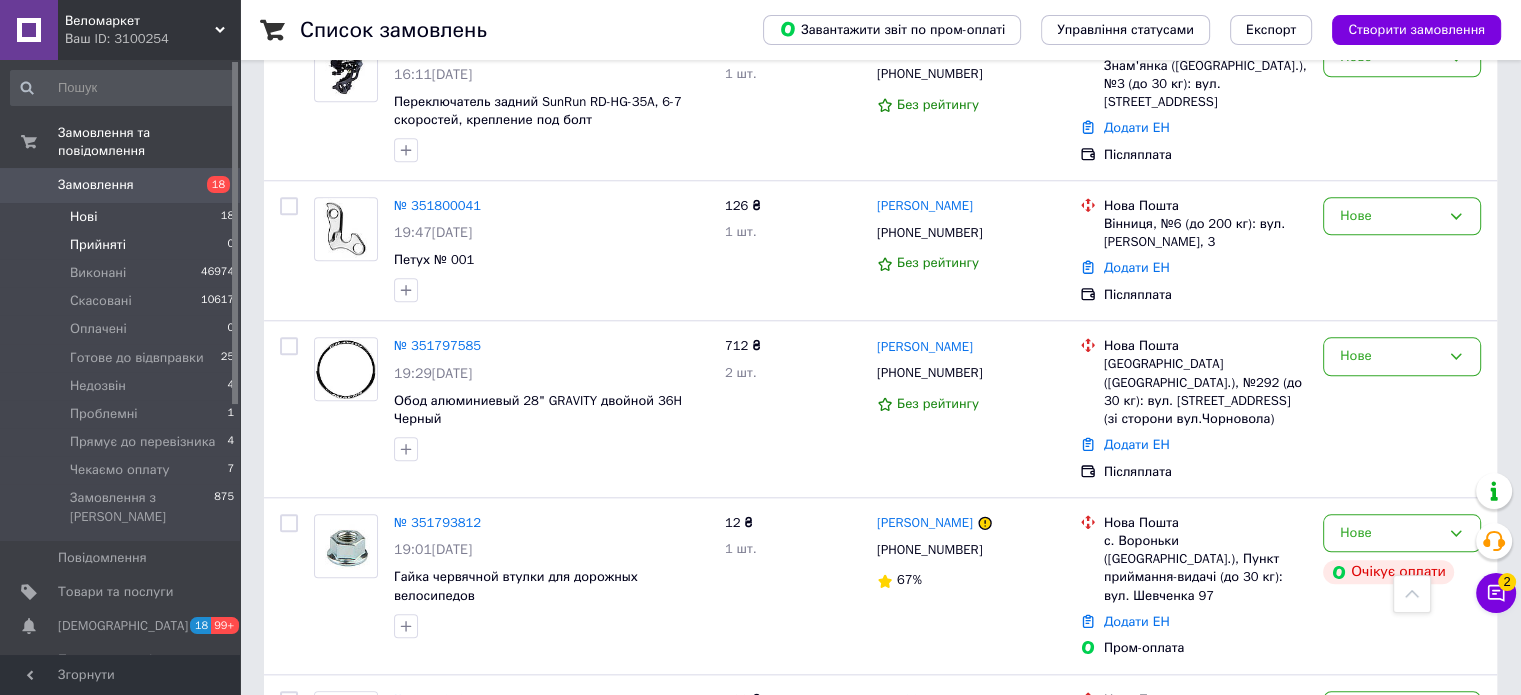 click on "Прийняті 0" at bounding box center (123, 245) 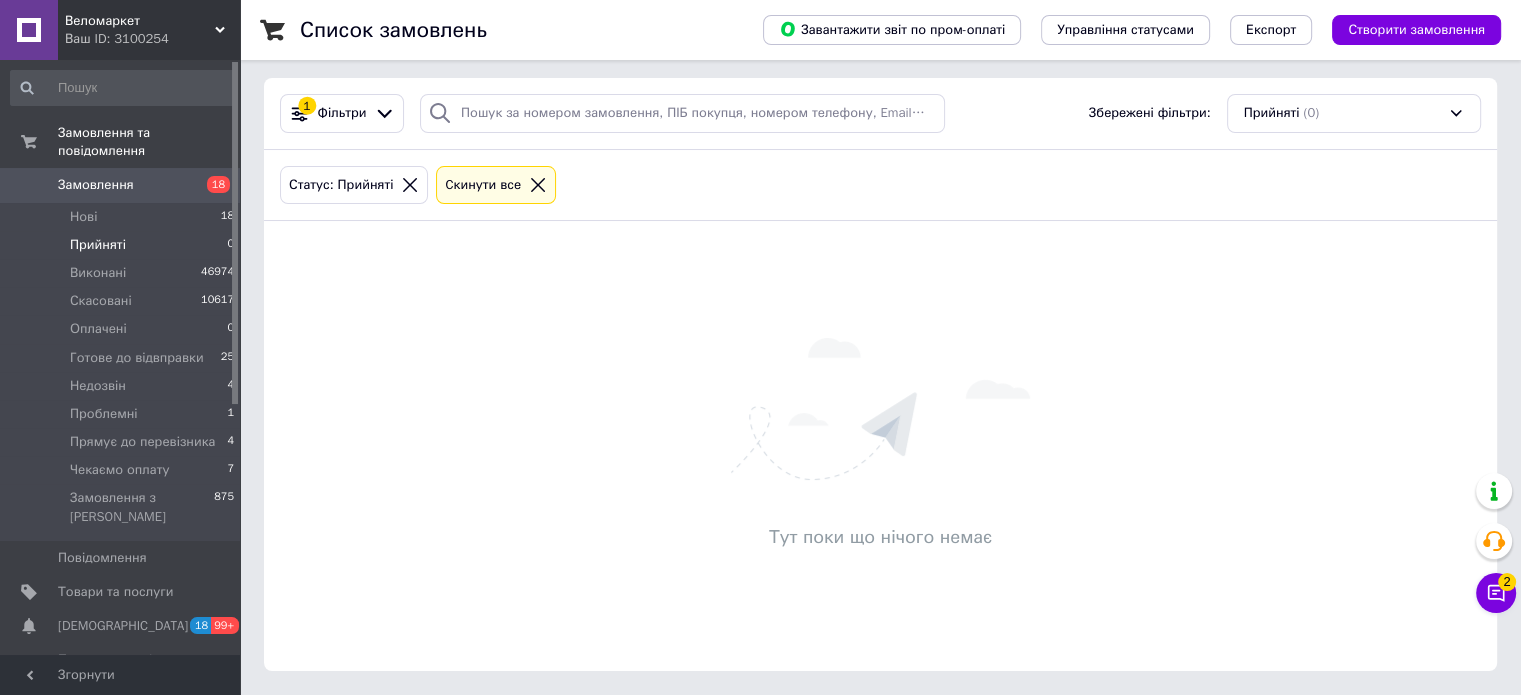 scroll, scrollTop: 0, scrollLeft: 0, axis: both 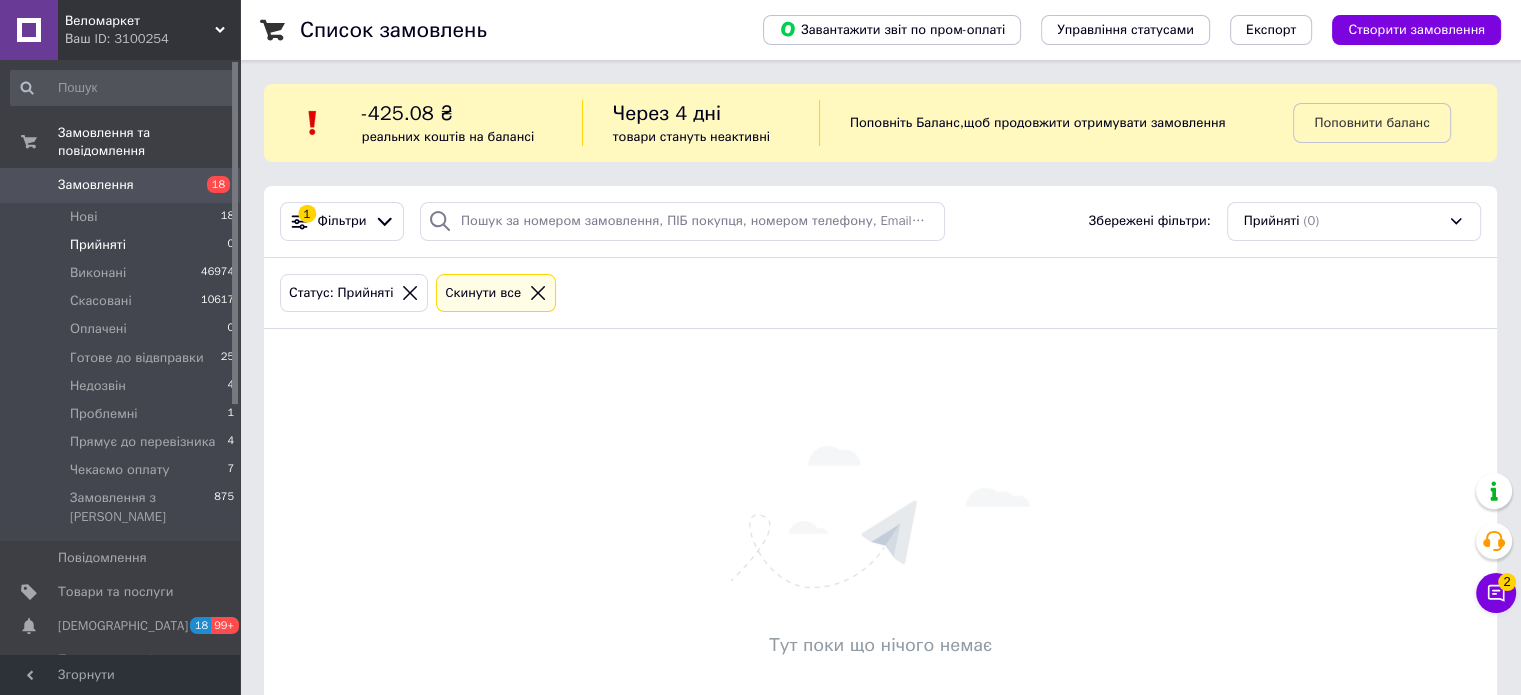 click on "Веломаркет Ваш ID: 3100254" at bounding box center (149, 30) 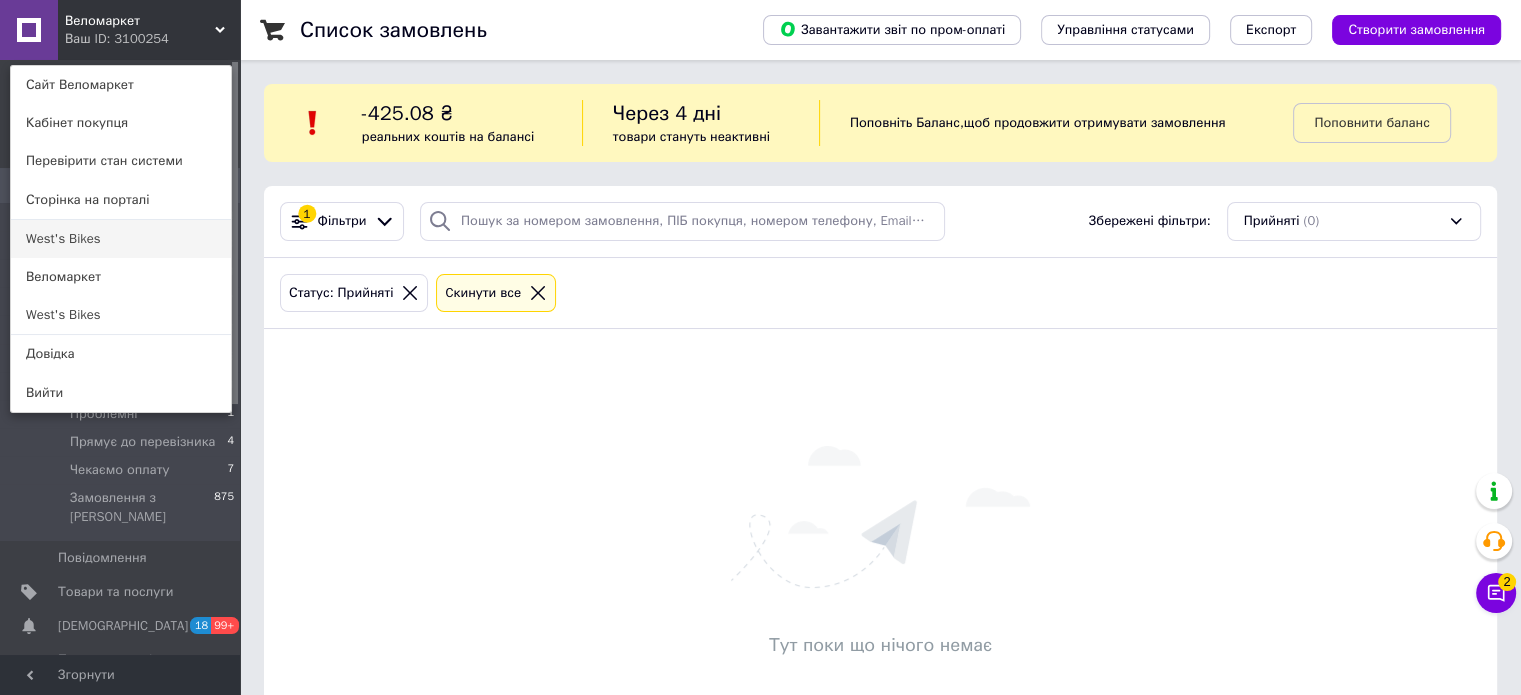 click on "West's Bikes" at bounding box center (121, 239) 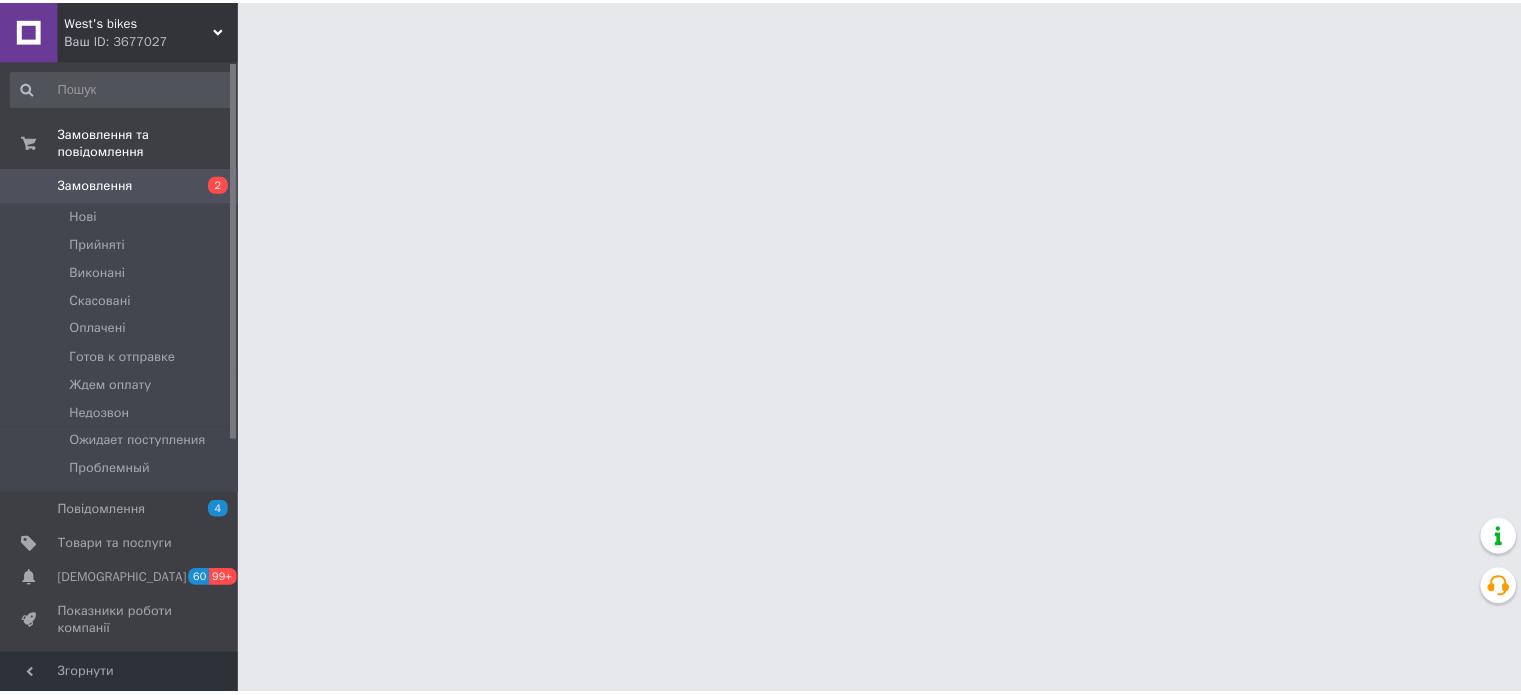 scroll, scrollTop: 0, scrollLeft: 0, axis: both 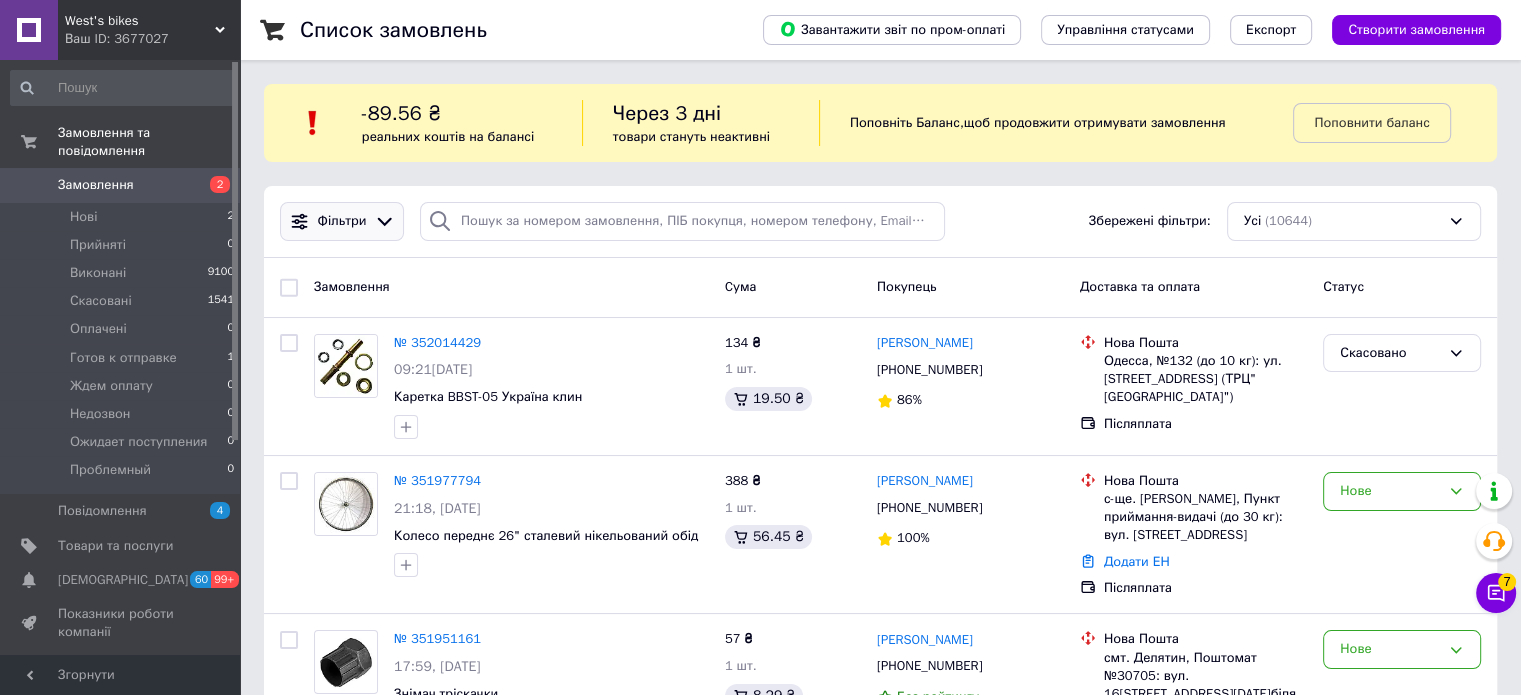 click on "Фільтри" at bounding box center [342, 221] 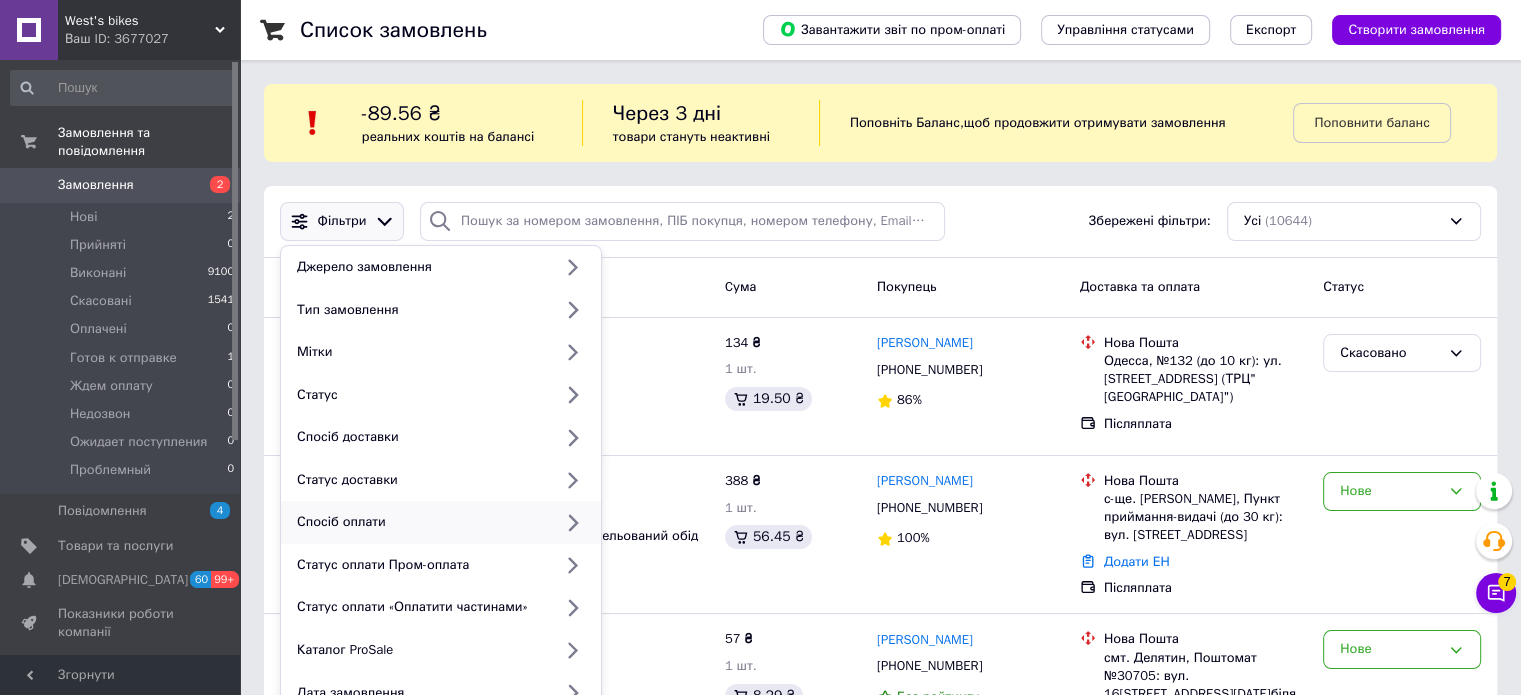 click on "Спосіб оплати" at bounding box center [420, 522] 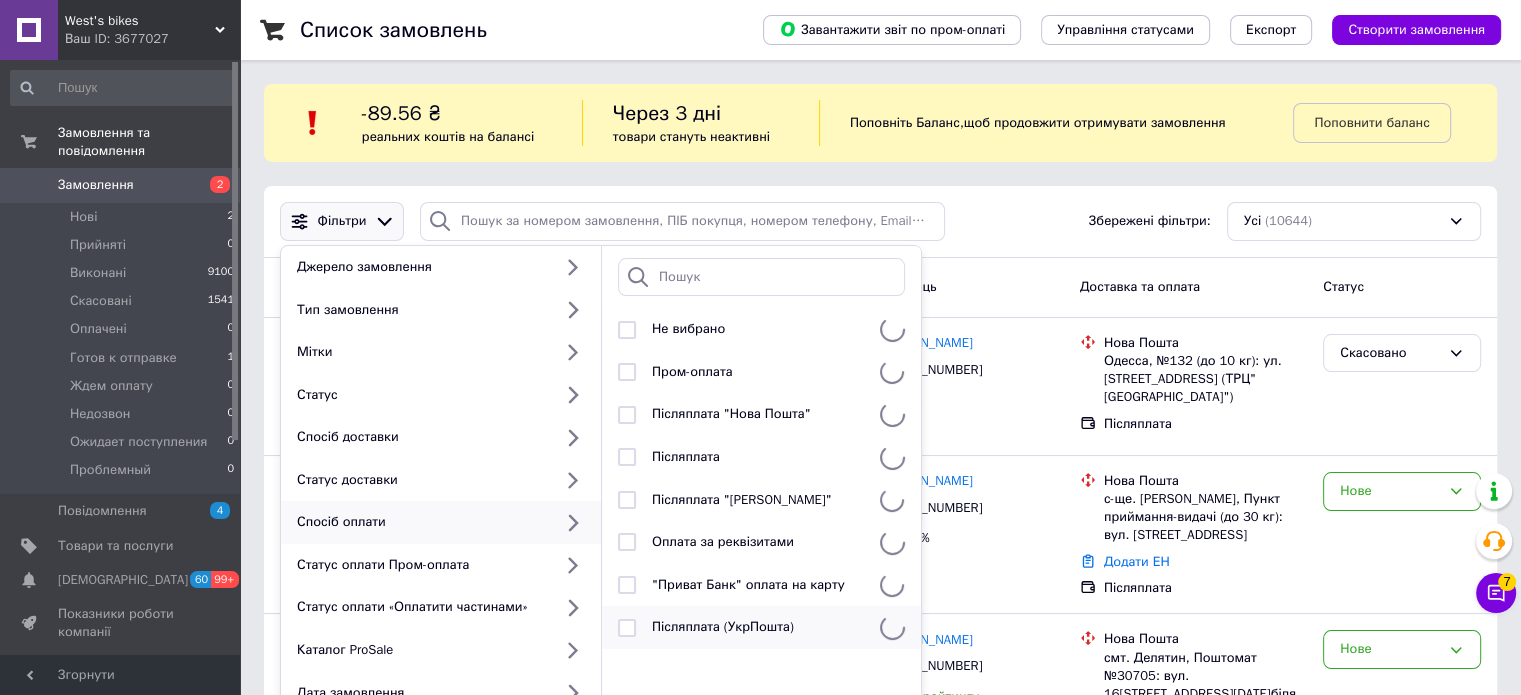 click on "Післяплата (УкрПошта)" at bounding box center (723, 626) 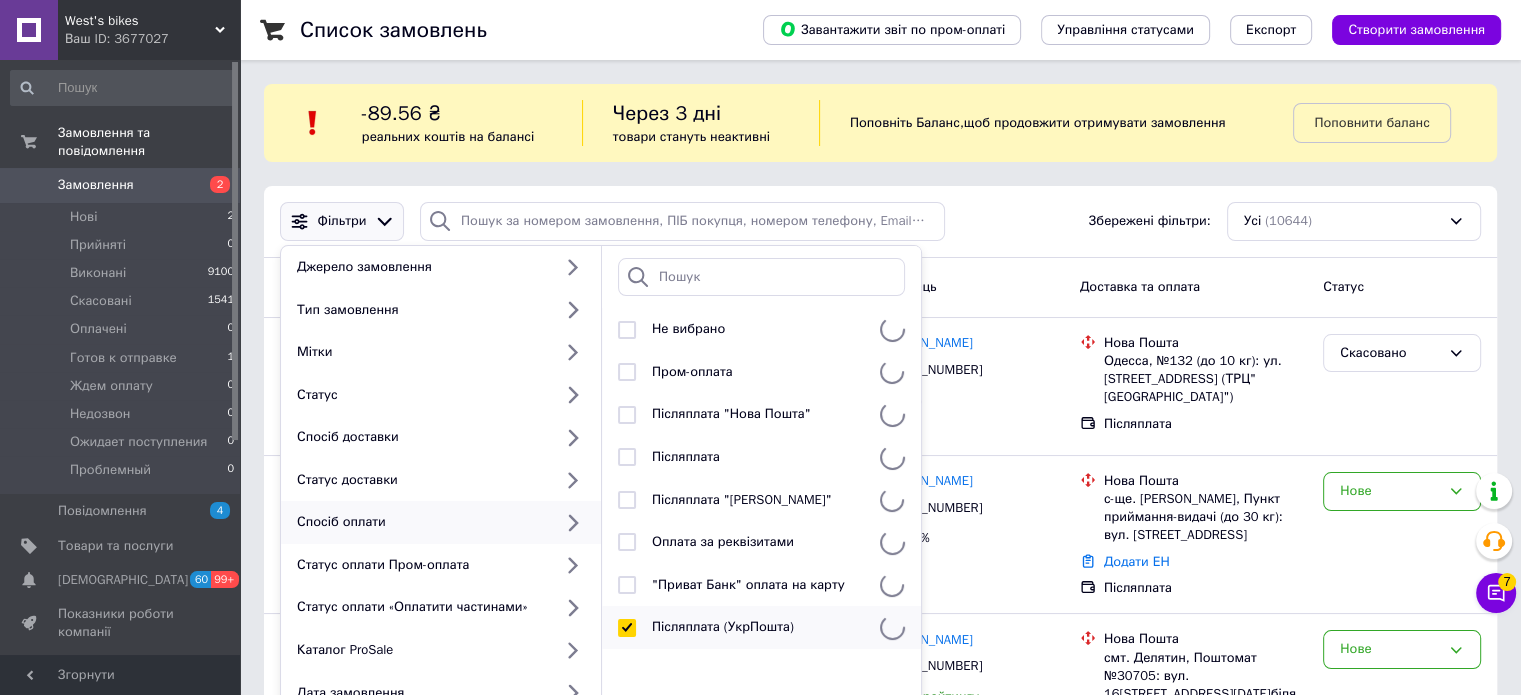 checkbox on "true" 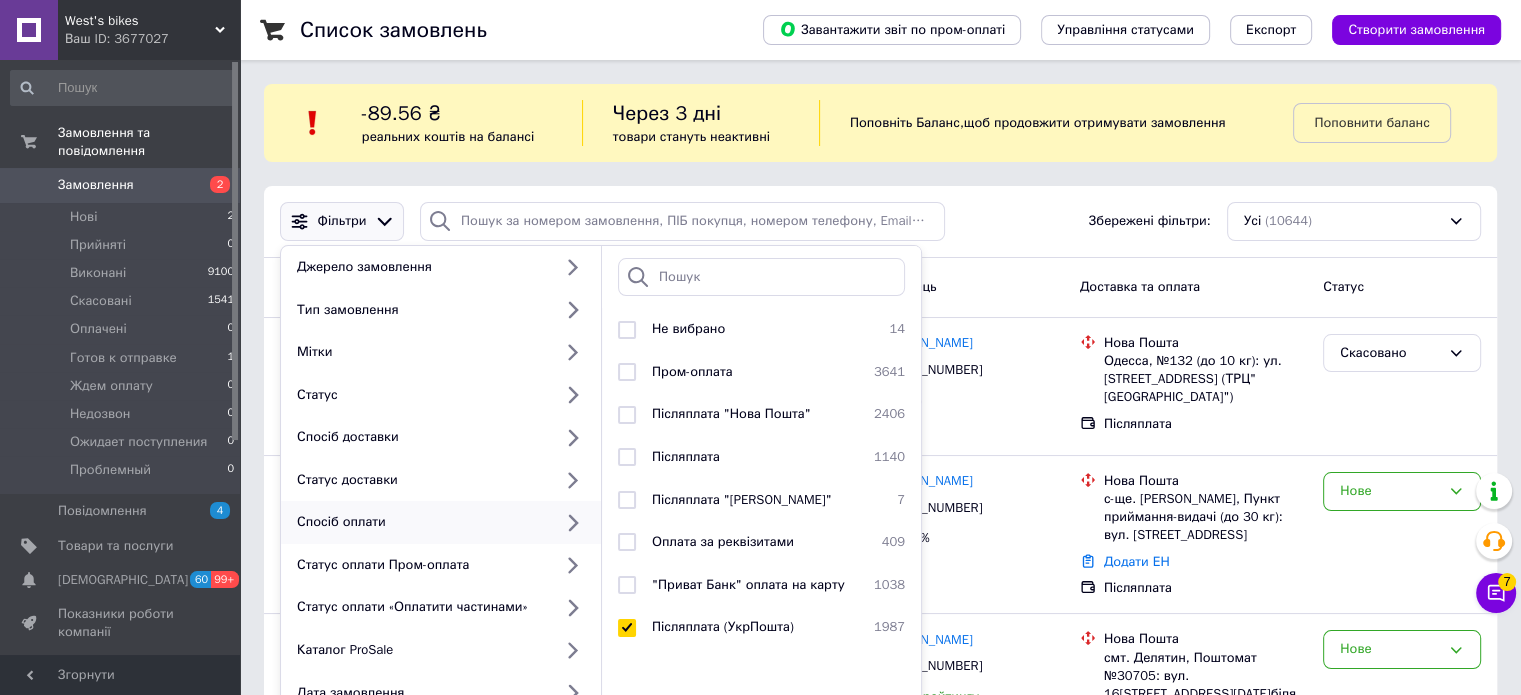 scroll, scrollTop: 300, scrollLeft: 0, axis: vertical 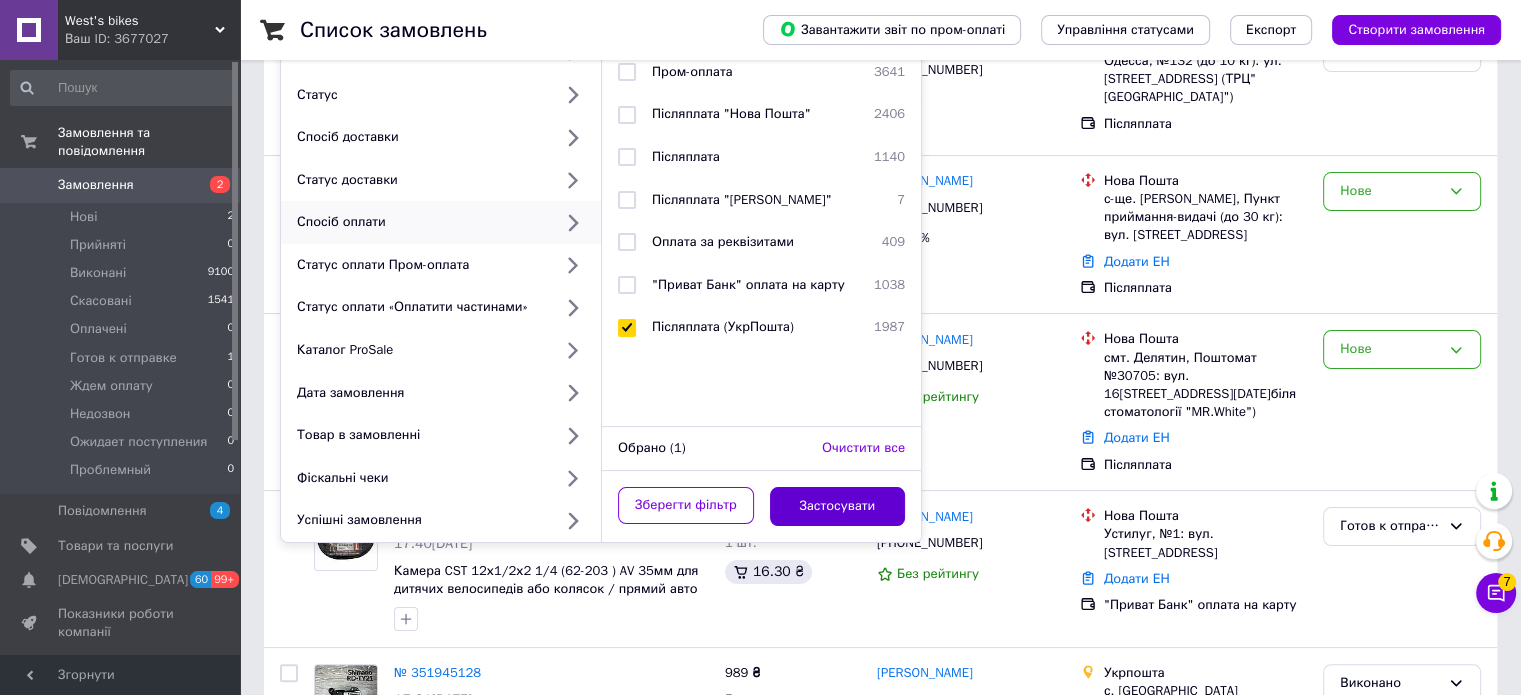 click on "Застосувати" at bounding box center (838, 506) 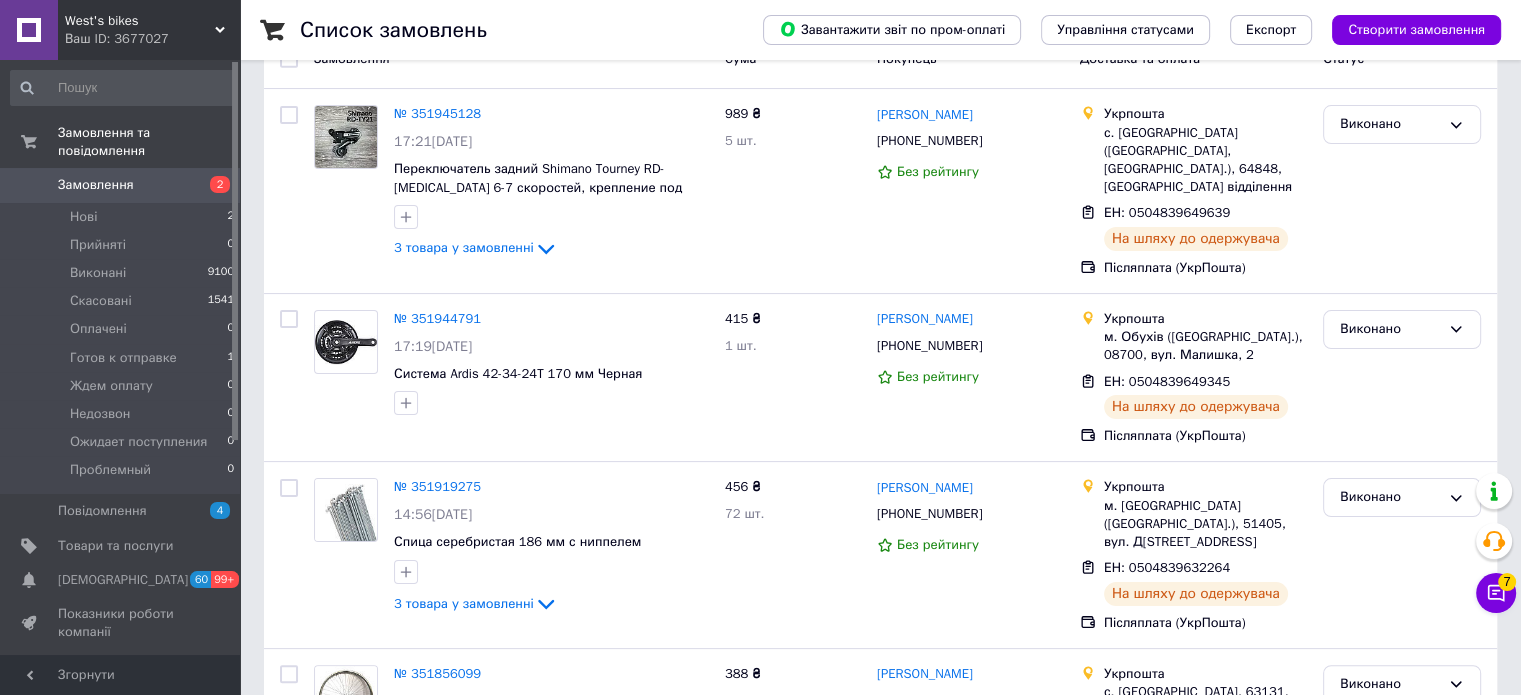 scroll, scrollTop: 0, scrollLeft: 0, axis: both 